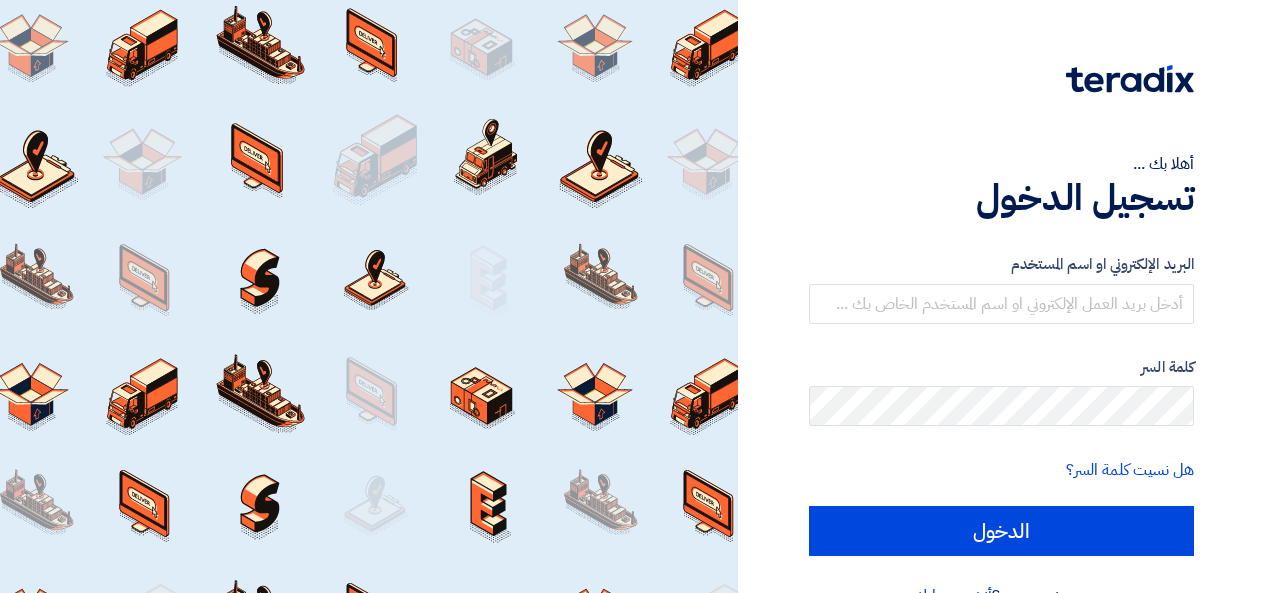 scroll, scrollTop: 0, scrollLeft: 0, axis: both 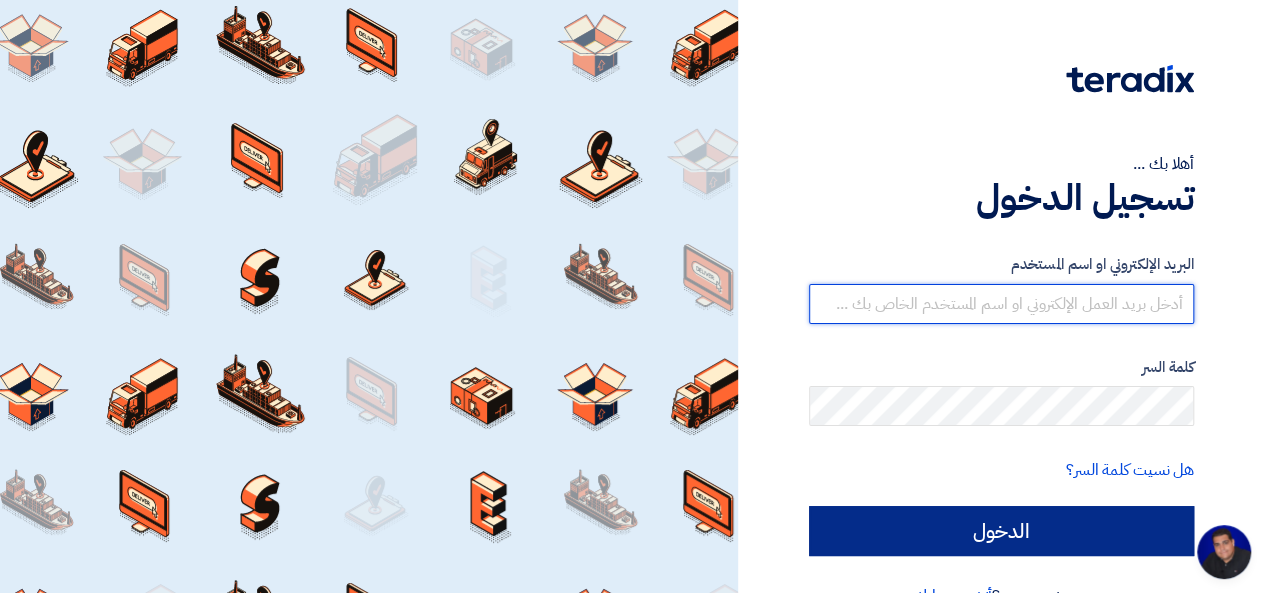 type on "[EMAIL]" 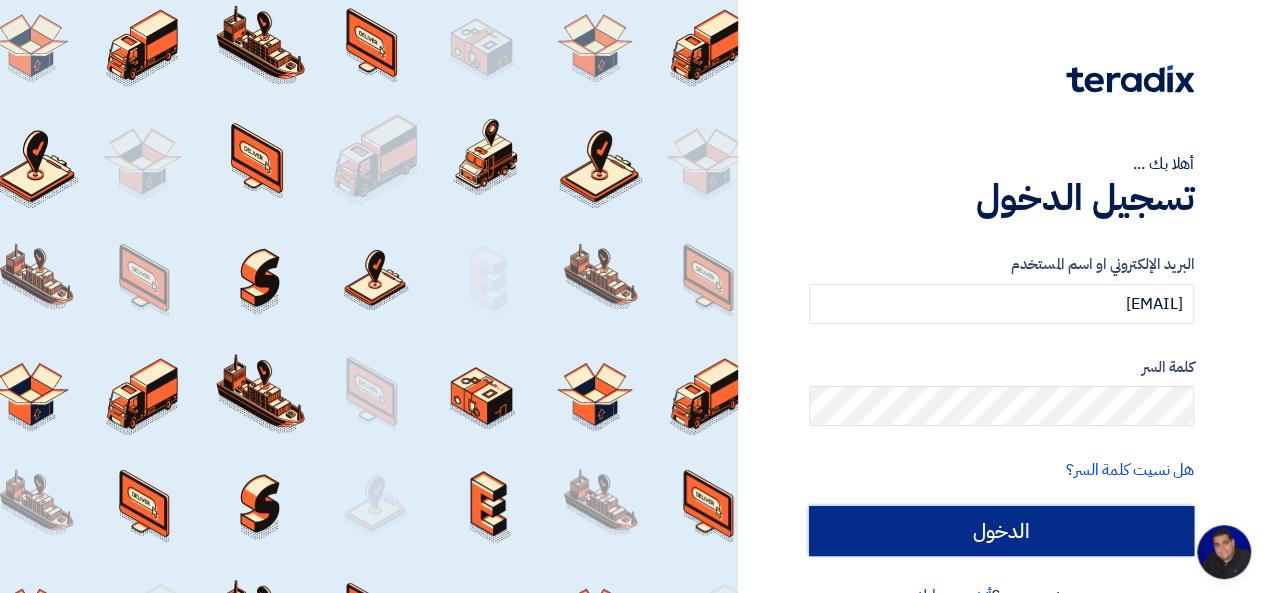click on "الدخول" 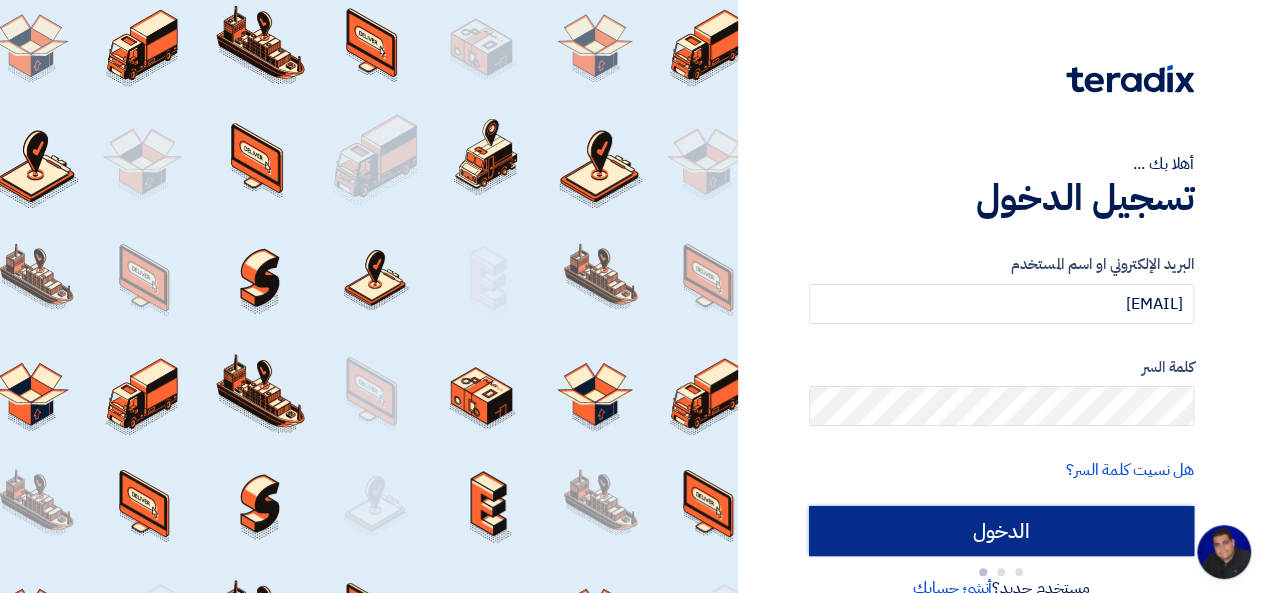 type on "Sign in" 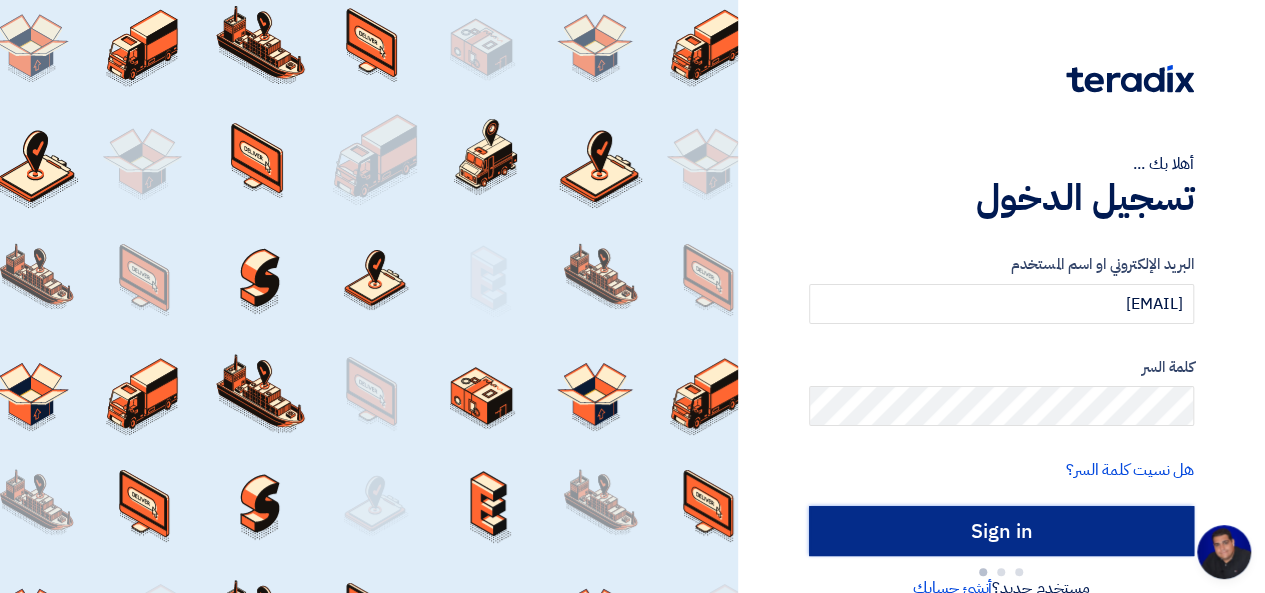 scroll, scrollTop: 18, scrollLeft: 0, axis: vertical 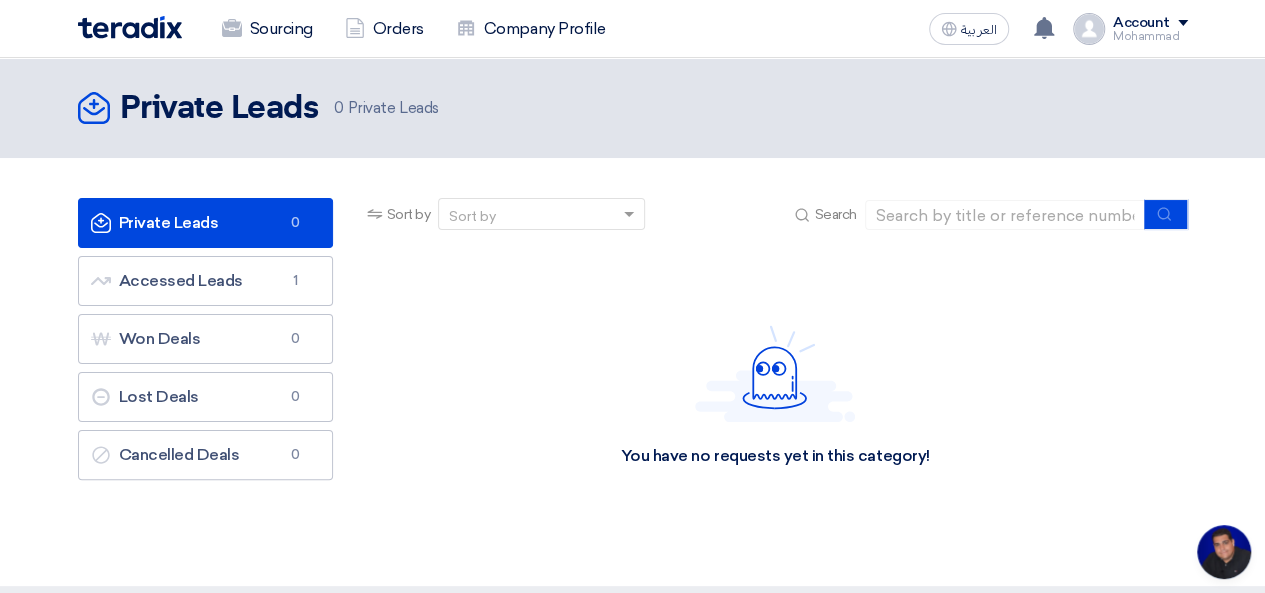 click on "You have no requests yet in this category!" 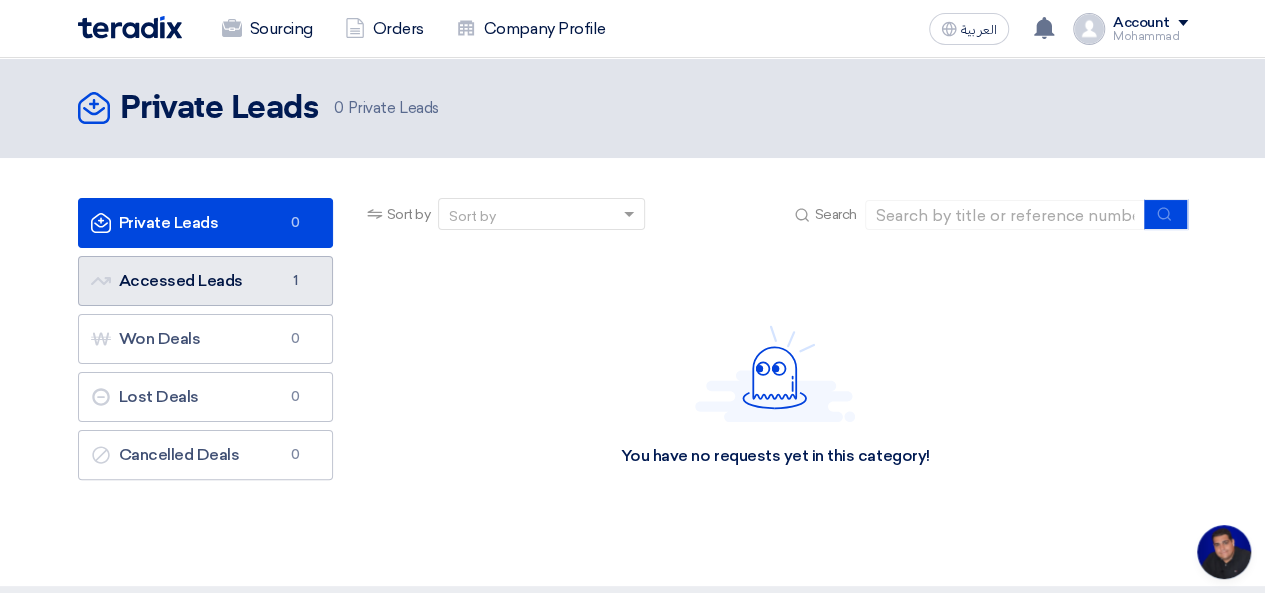 click on "Accessed Leads
Accessed Leads
1" 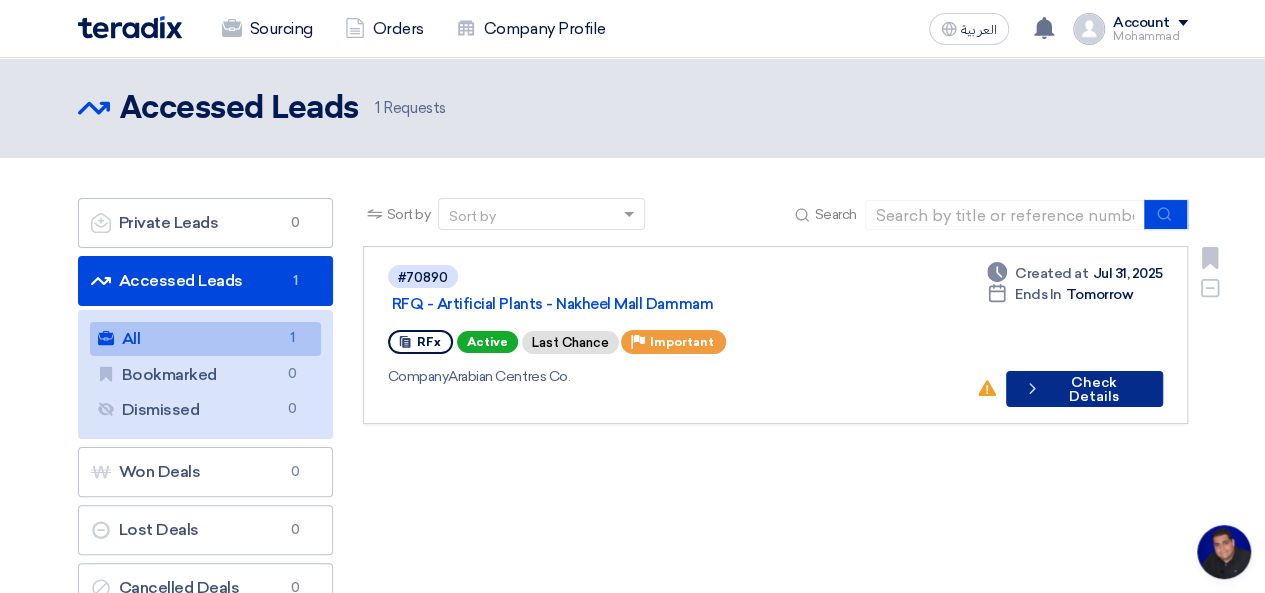 click on "Check details
Check Details" 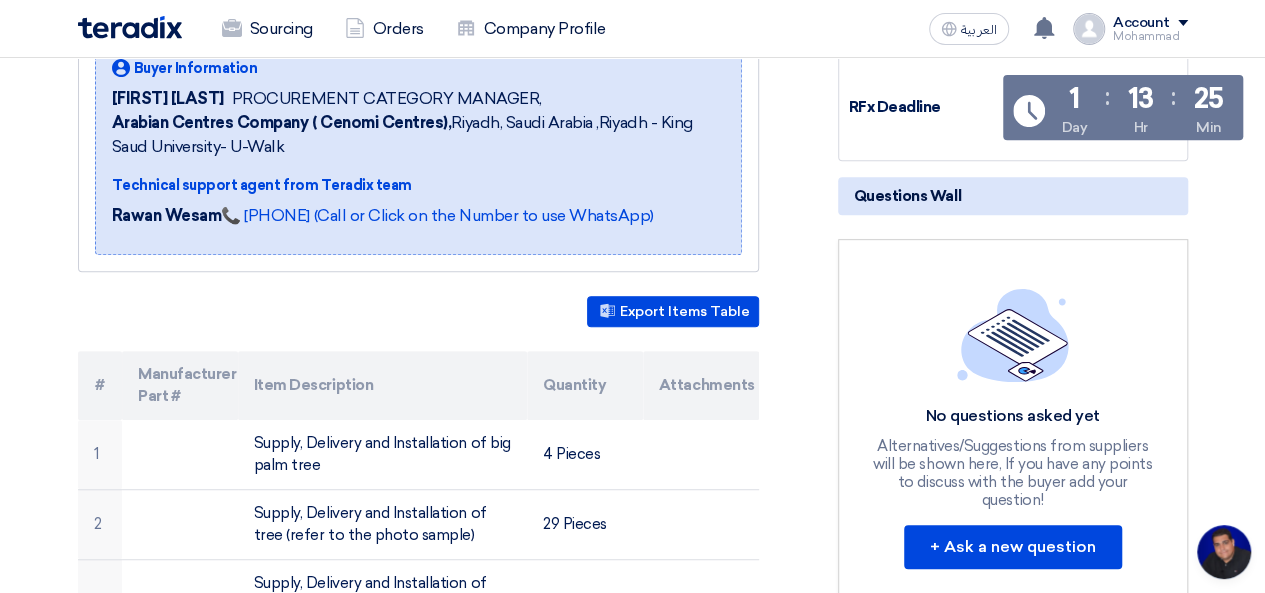 scroll, scrollTop: 200, scrollLeft: 0, axis: vertical 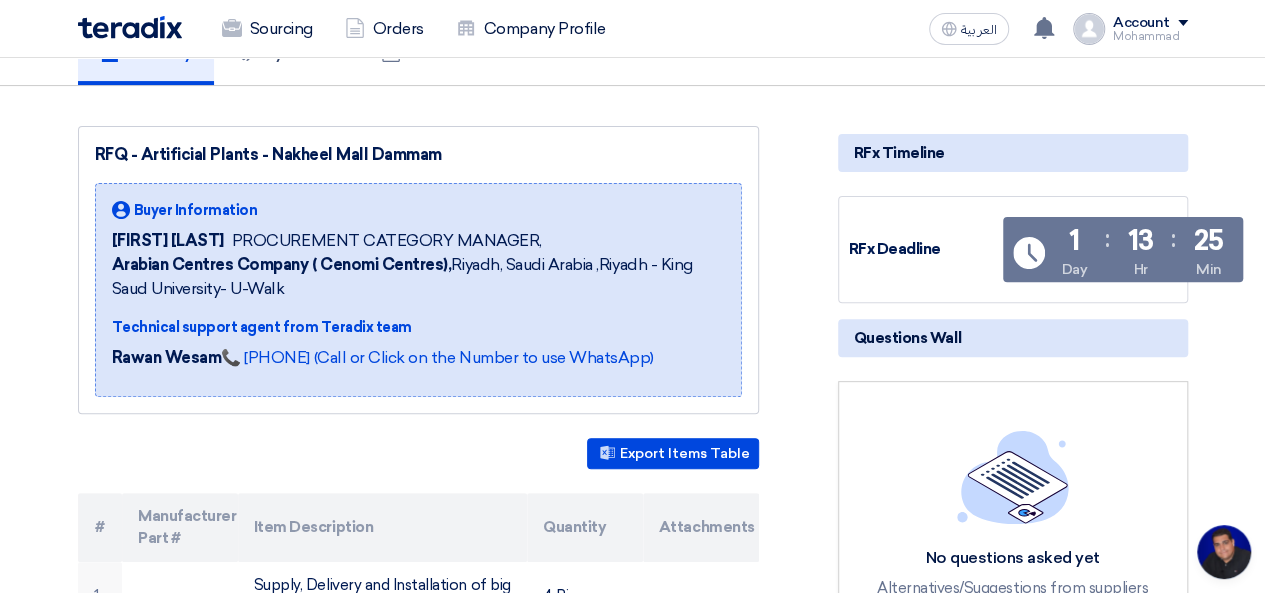 click on "Arabian Centres Company ( Cenomi Centres)," 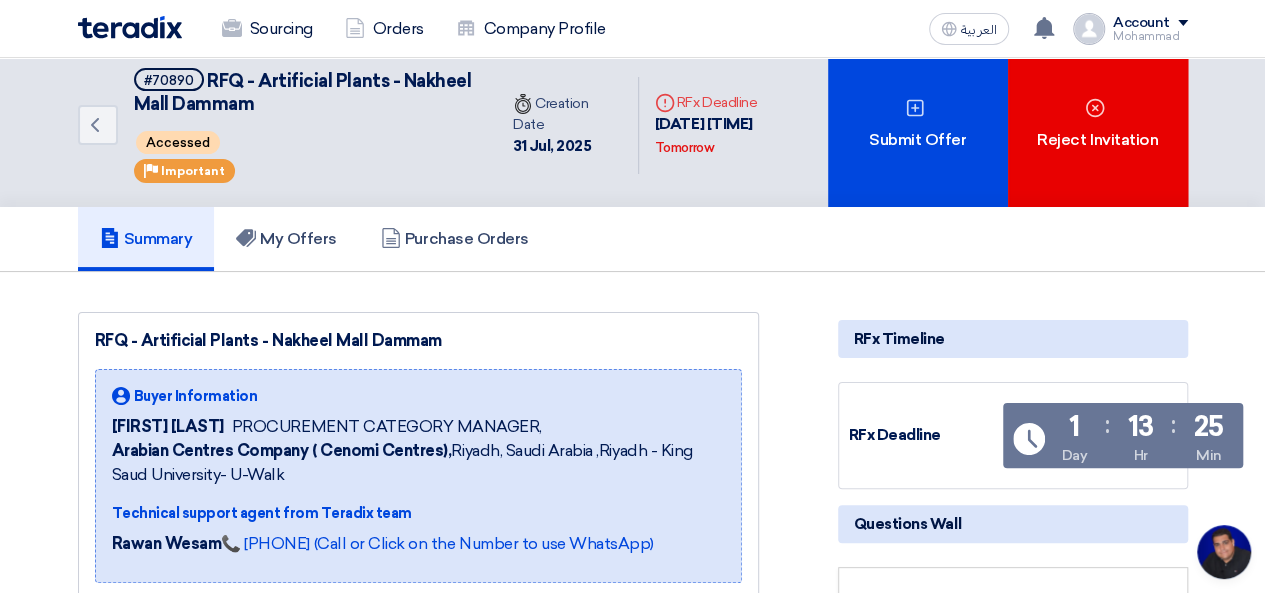 scroll, scrollTop: 0, scrollLeft: 0, axis: both 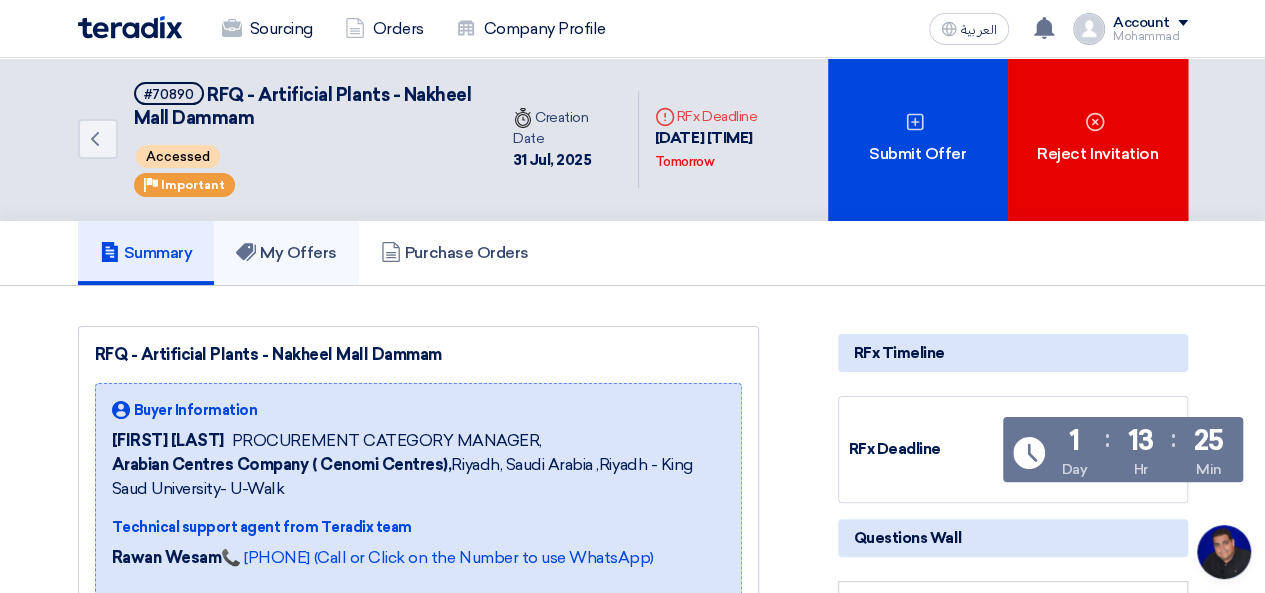 click on "My Offers" 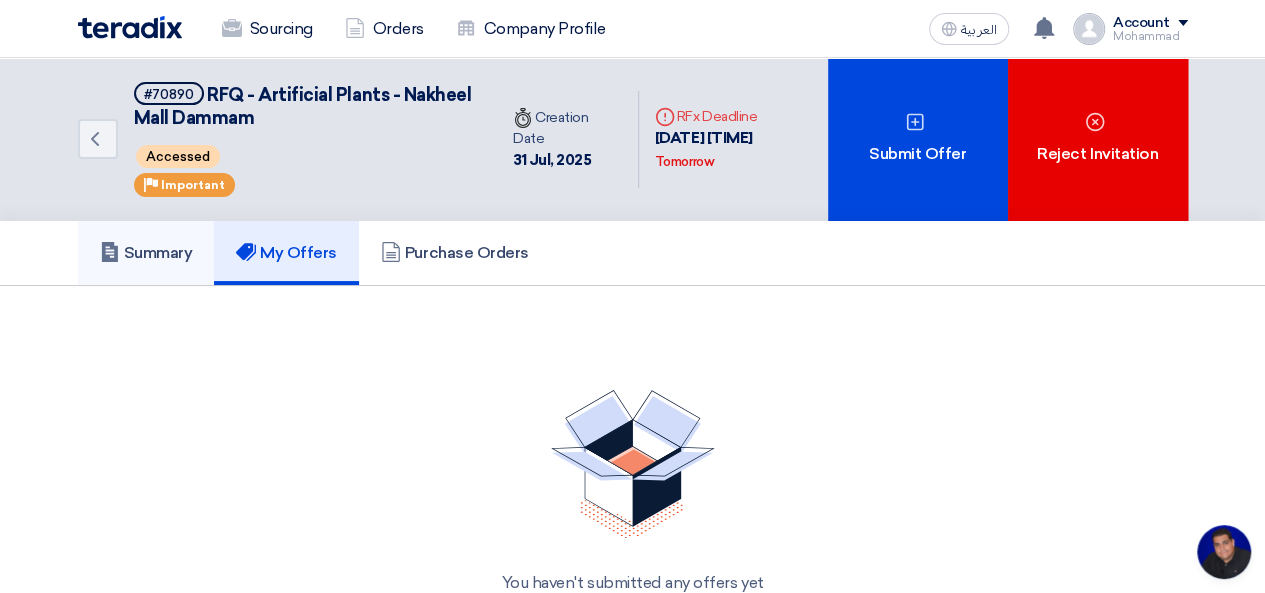 click on "Summary" 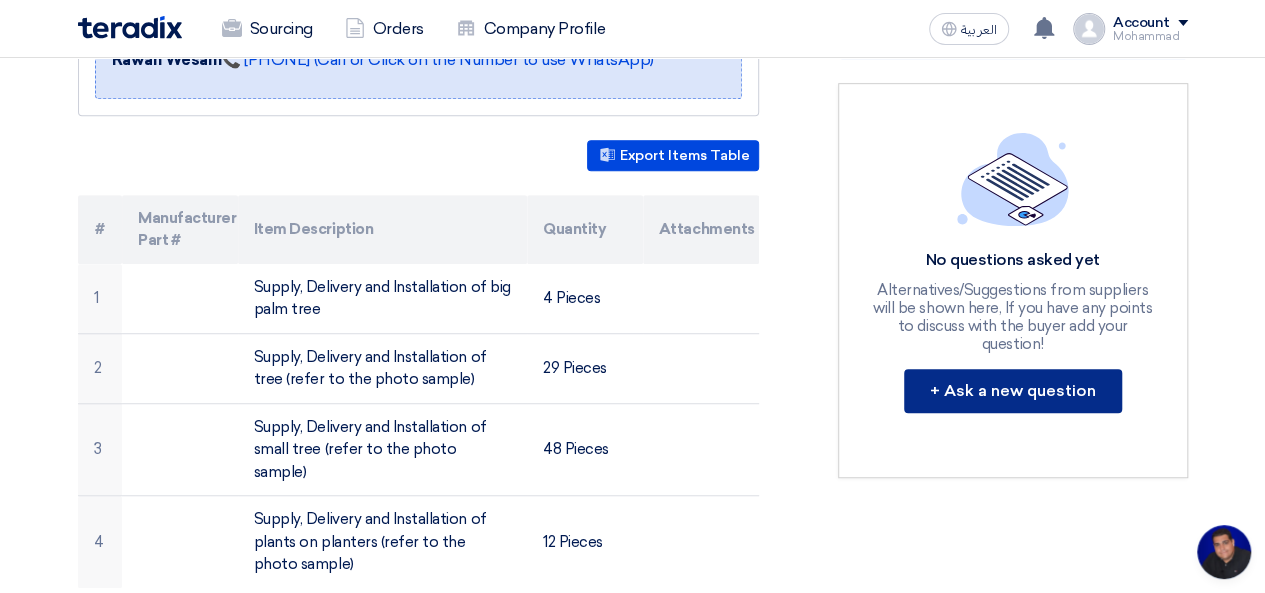 scroll, scrollTop: 400, scrollLeft: 0, axis: vertical 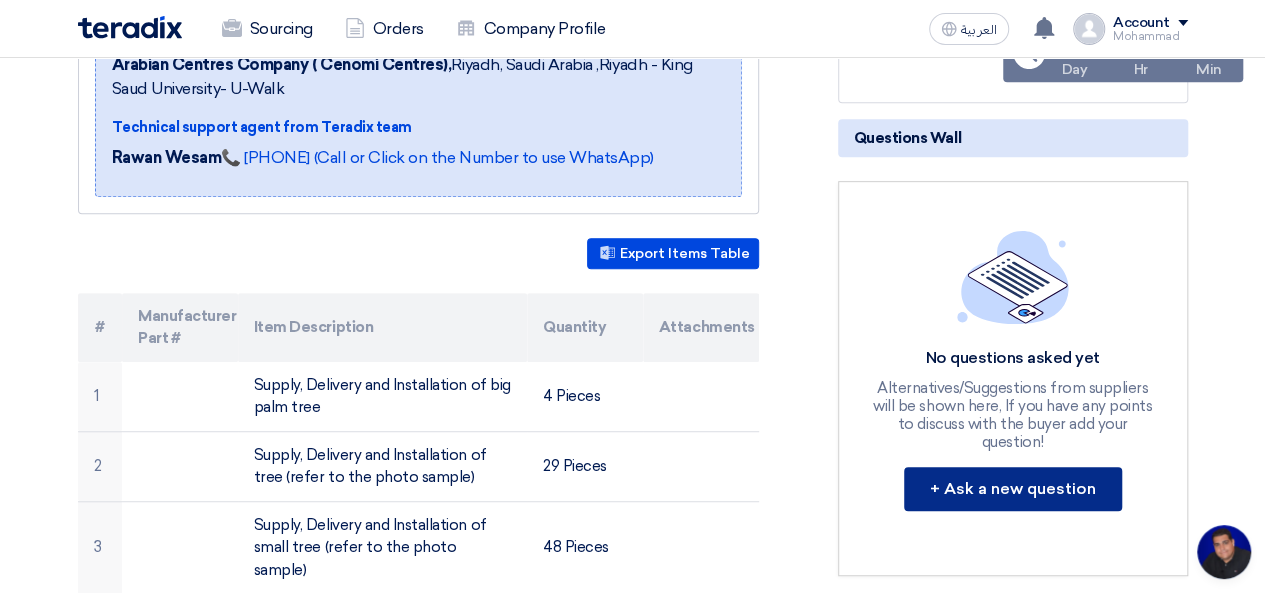 click on "+ Ask a new question" 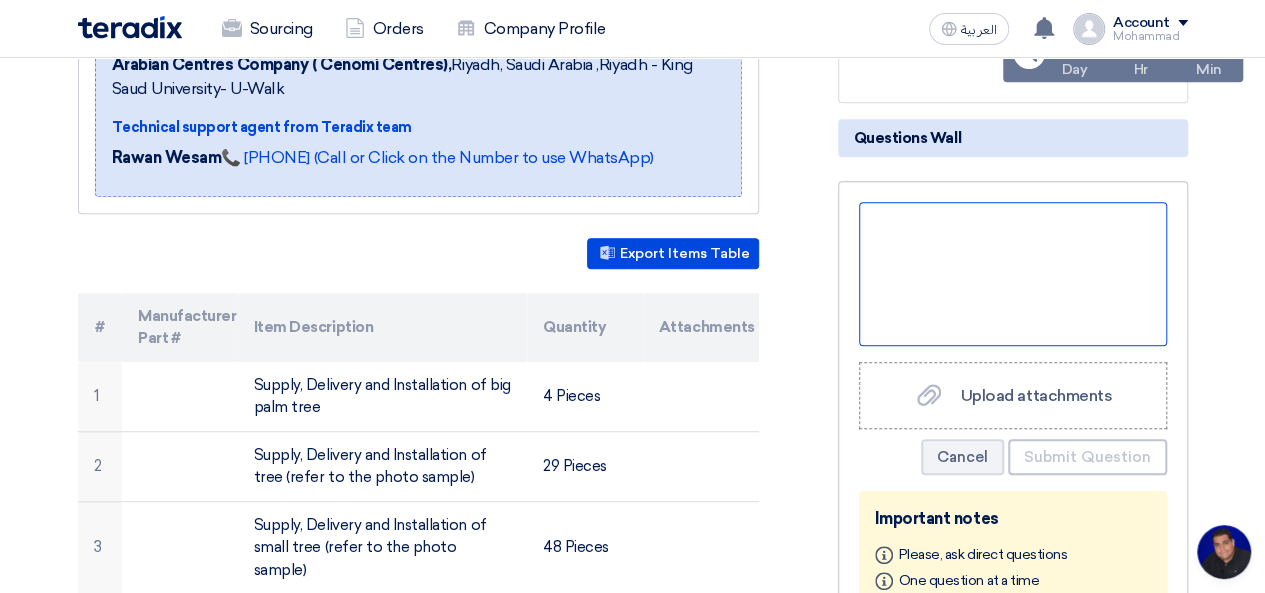 click 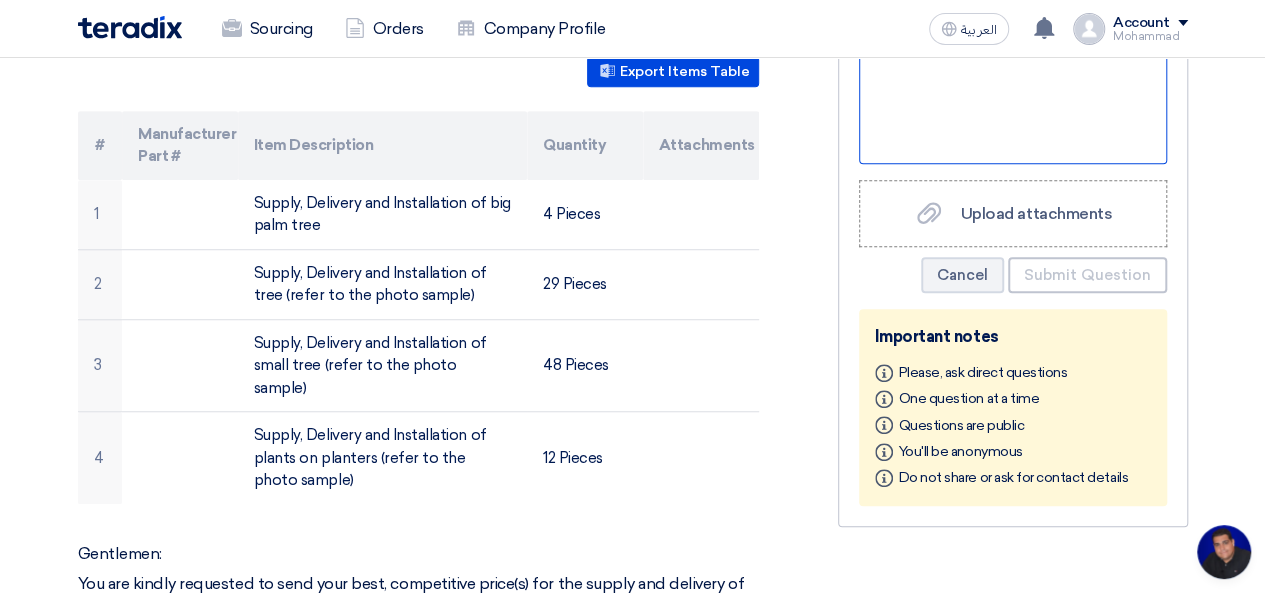 scroll, scrollTop: 600, scrollLeft: 0, axis: vertical 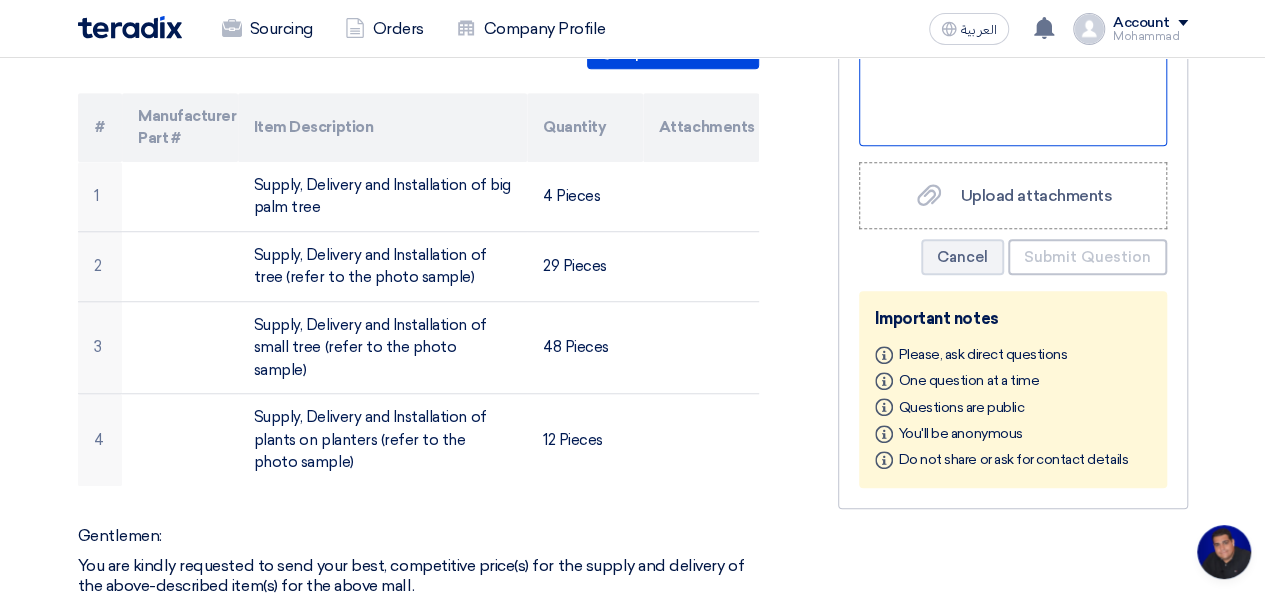 click 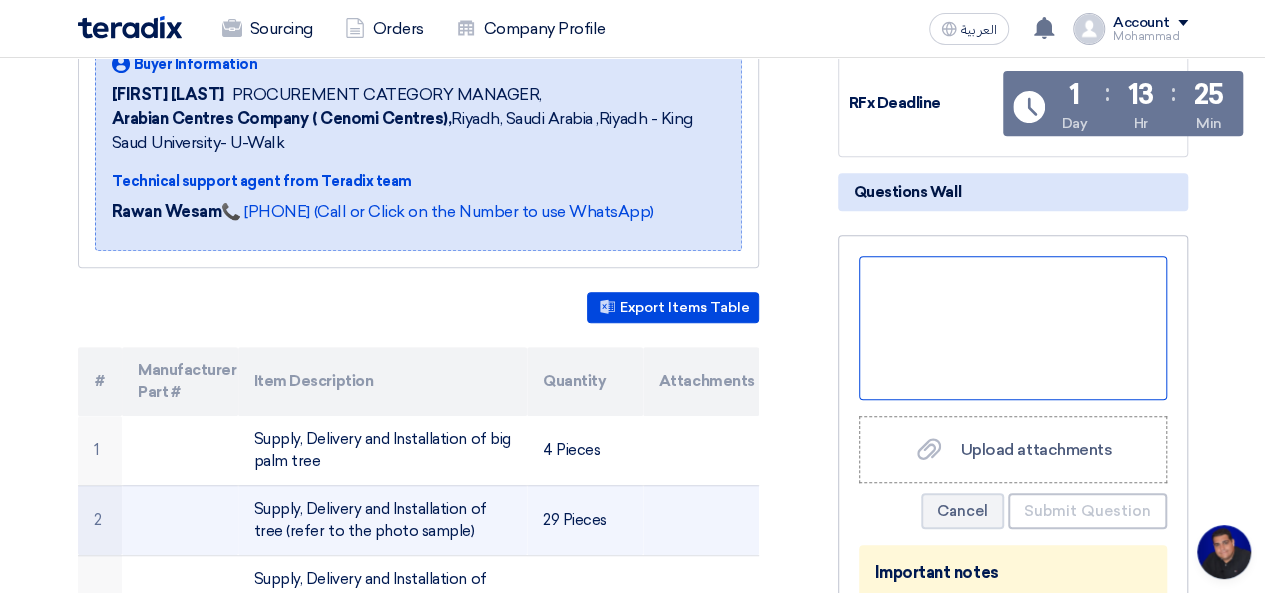 scroll, scrollTop: 340, scrollLeft: 0, axis: vertical 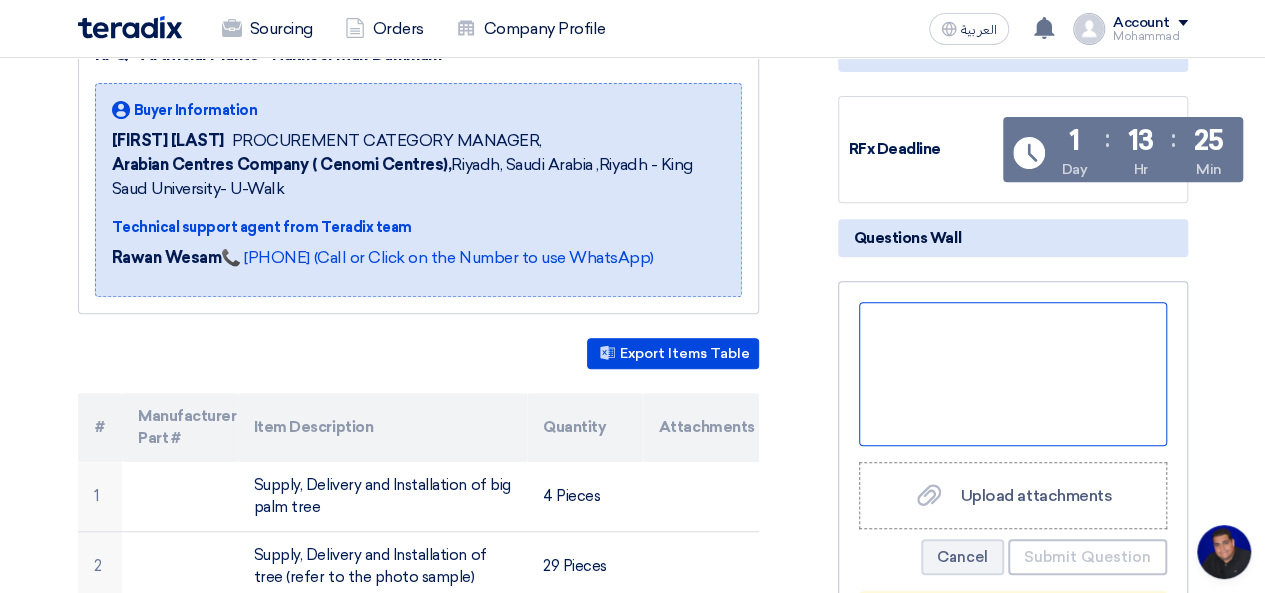 click 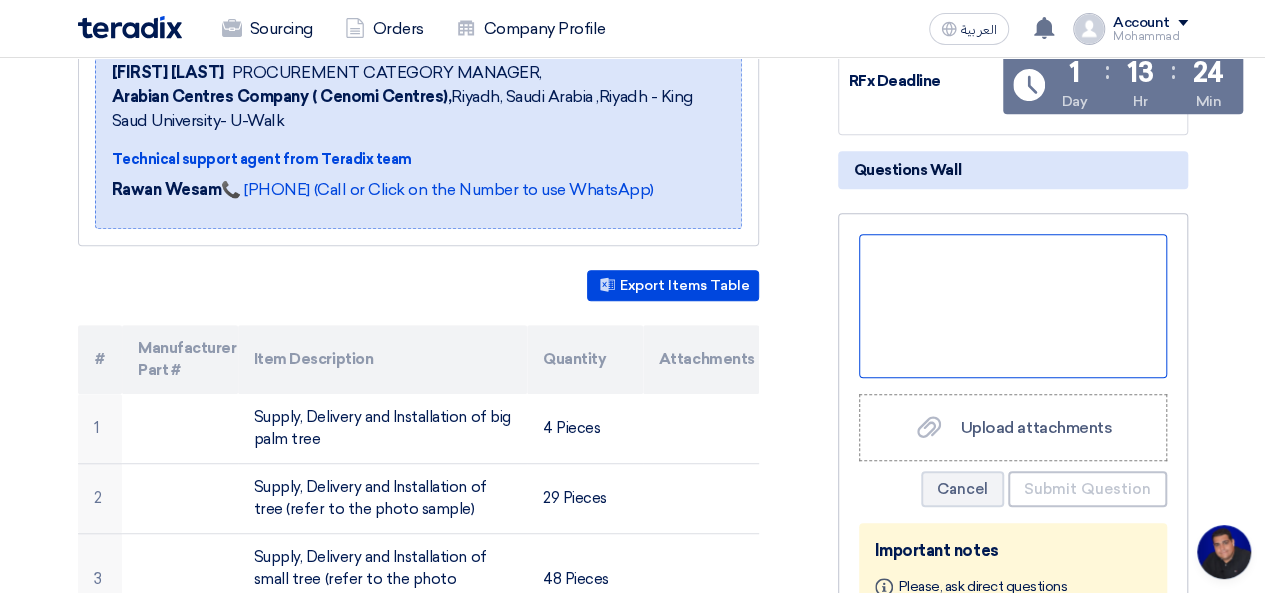 scroll, scrollTop: 400, scrollLeft: 0, axis: vertical 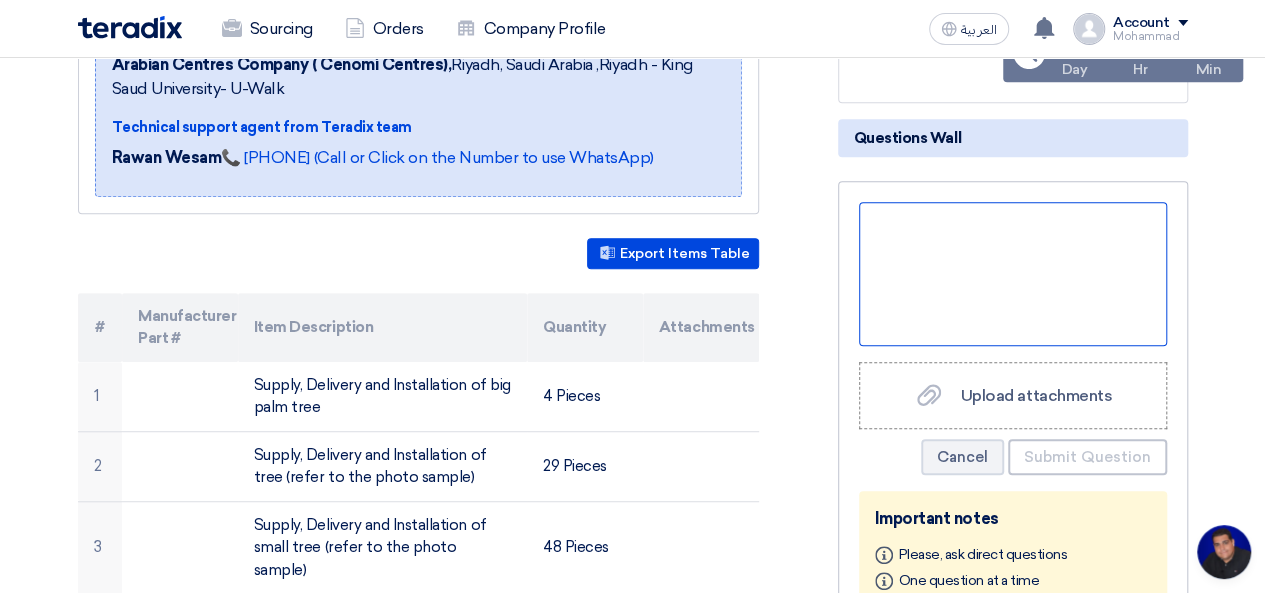 paste 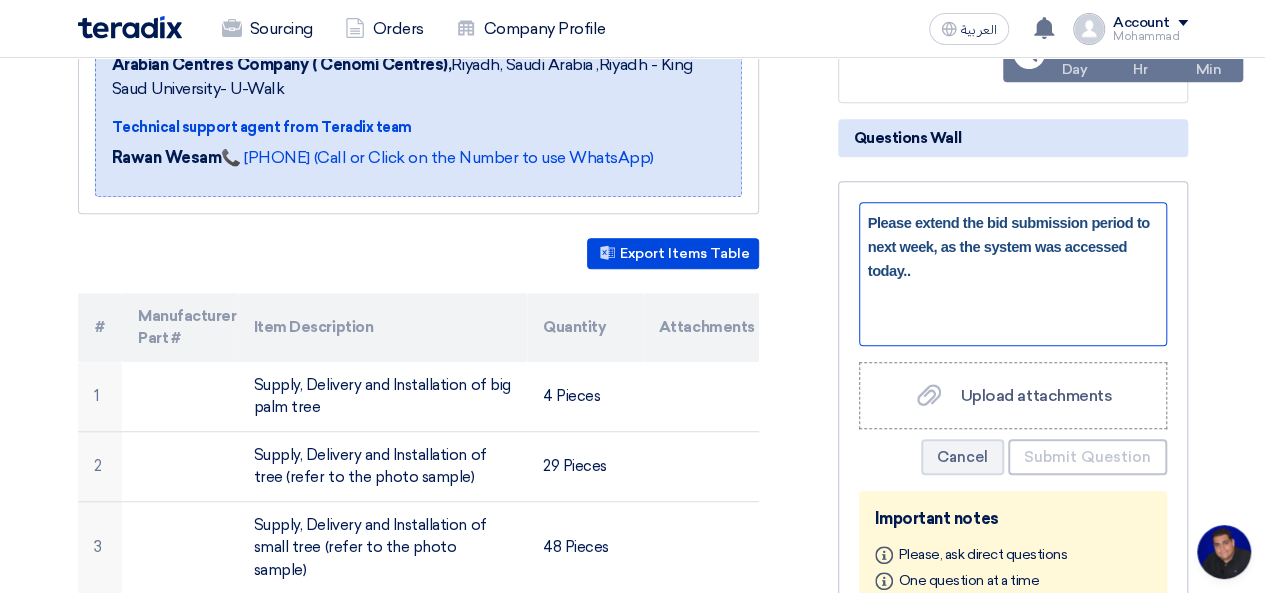 drag, startPoint x: 911, startPoint y: 238, endPoint x: 892, endPoint y: 231, distance: 20.248457 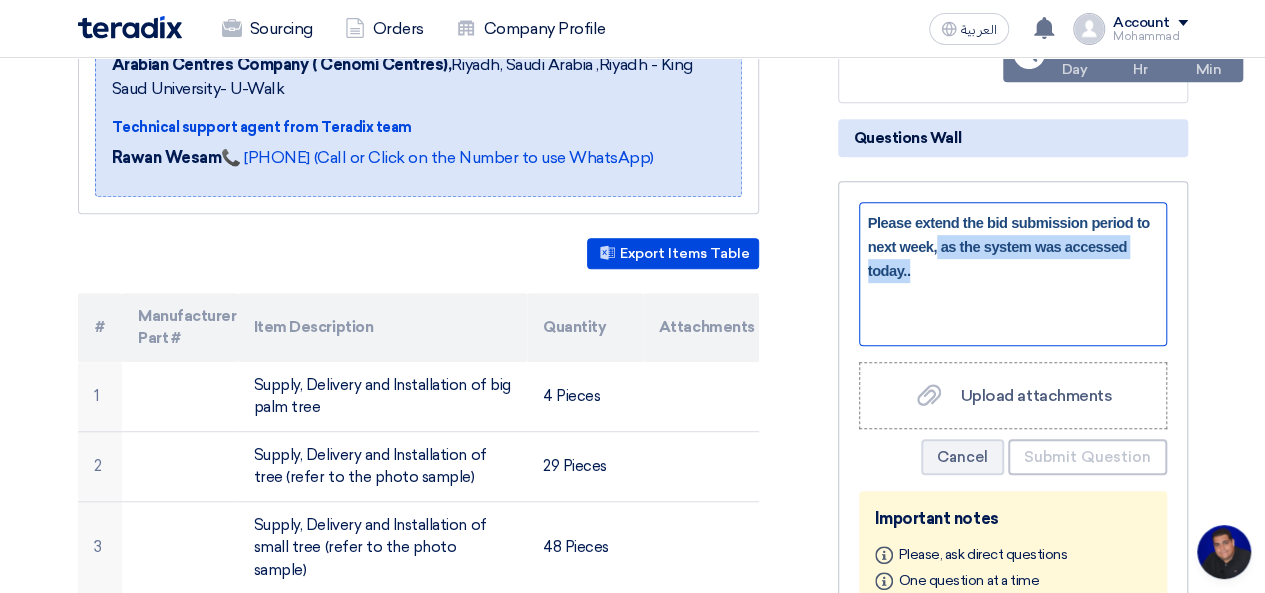 drag, startPoint x: 1098, startPoint y: 242, endPoint x: 901, endPoint y: 251, distance: 197.20547 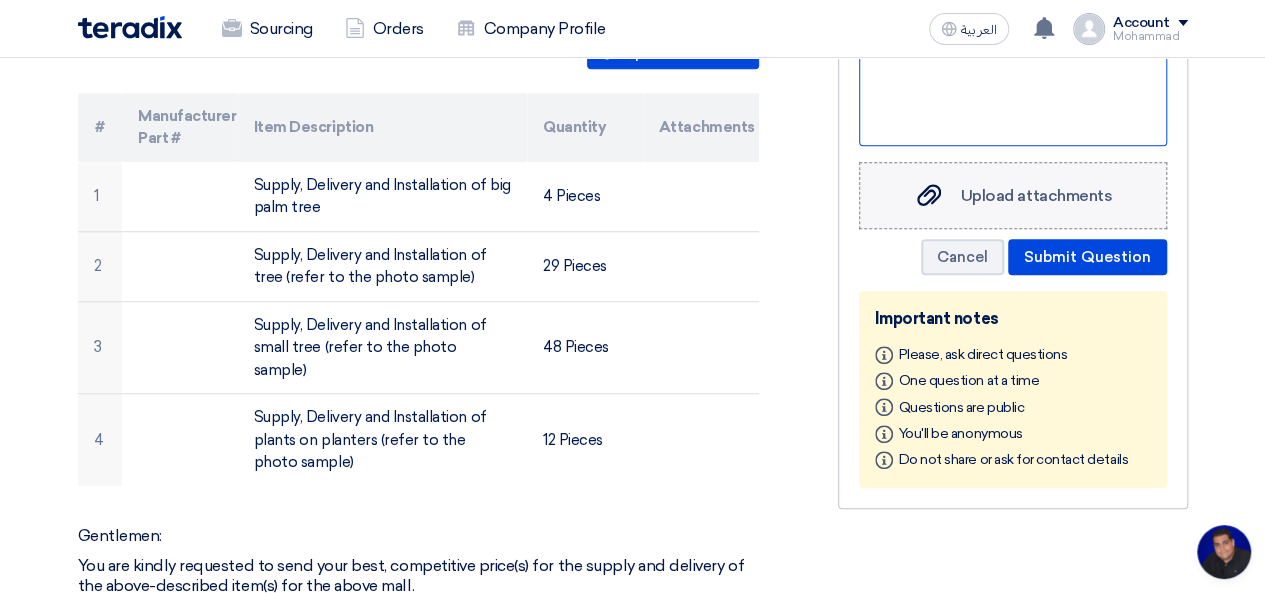 scroll, scrollTop: 500, scrollLeft: 0, axis: vertical 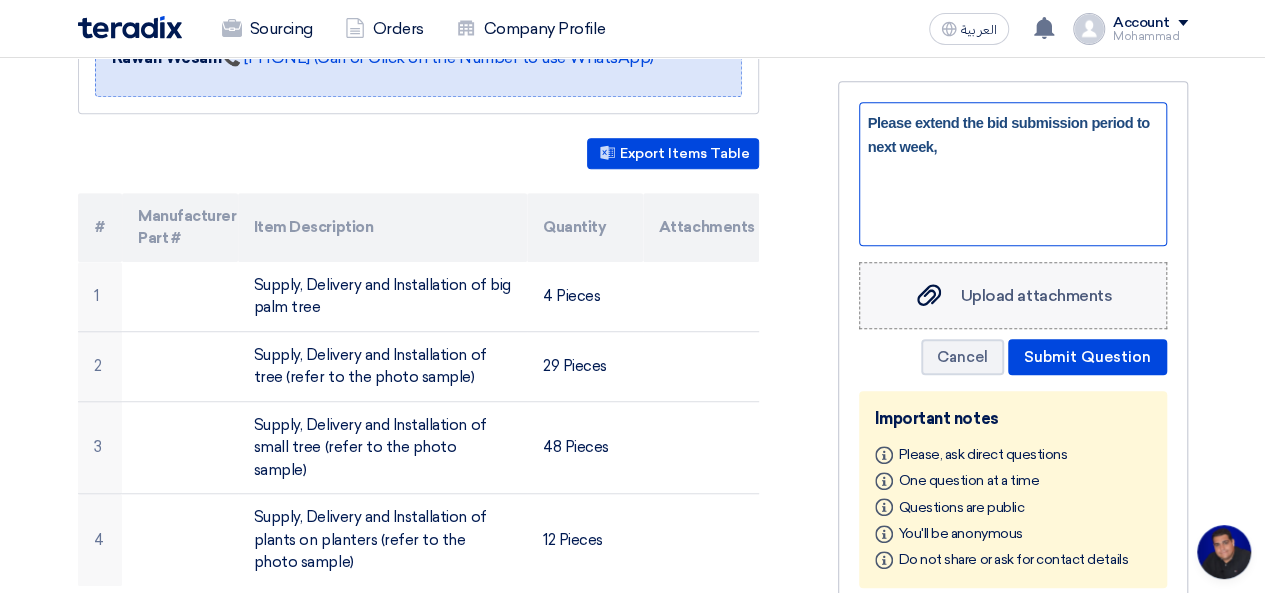 click on "Please extend the bid submission period to next week," 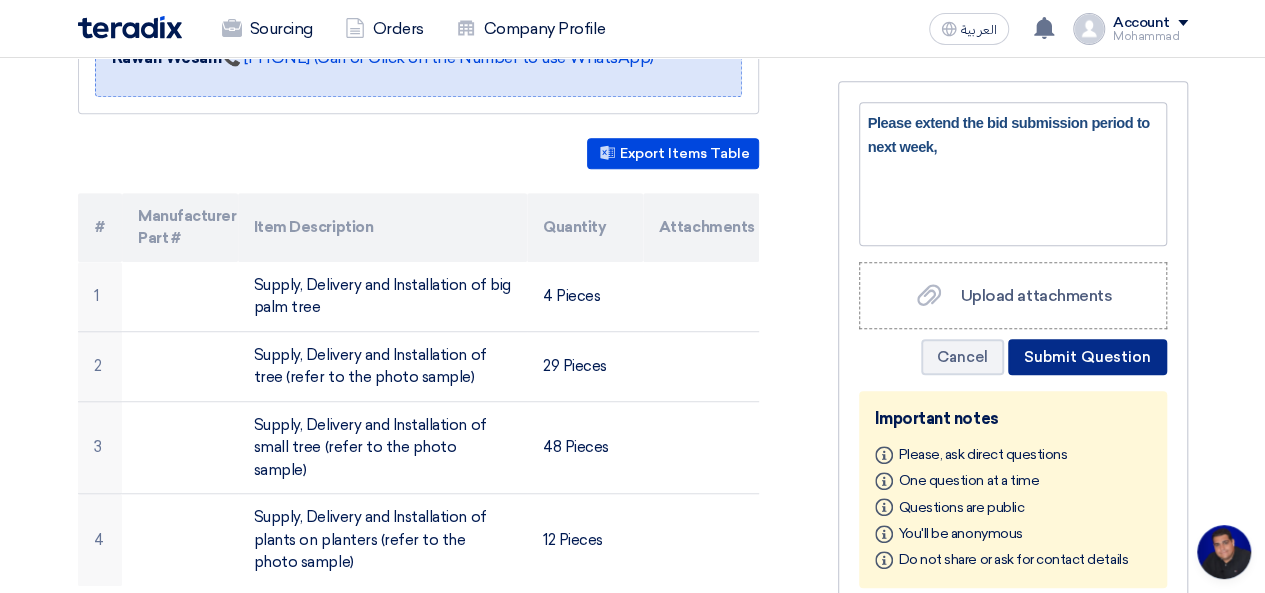 click on "Submit Question" 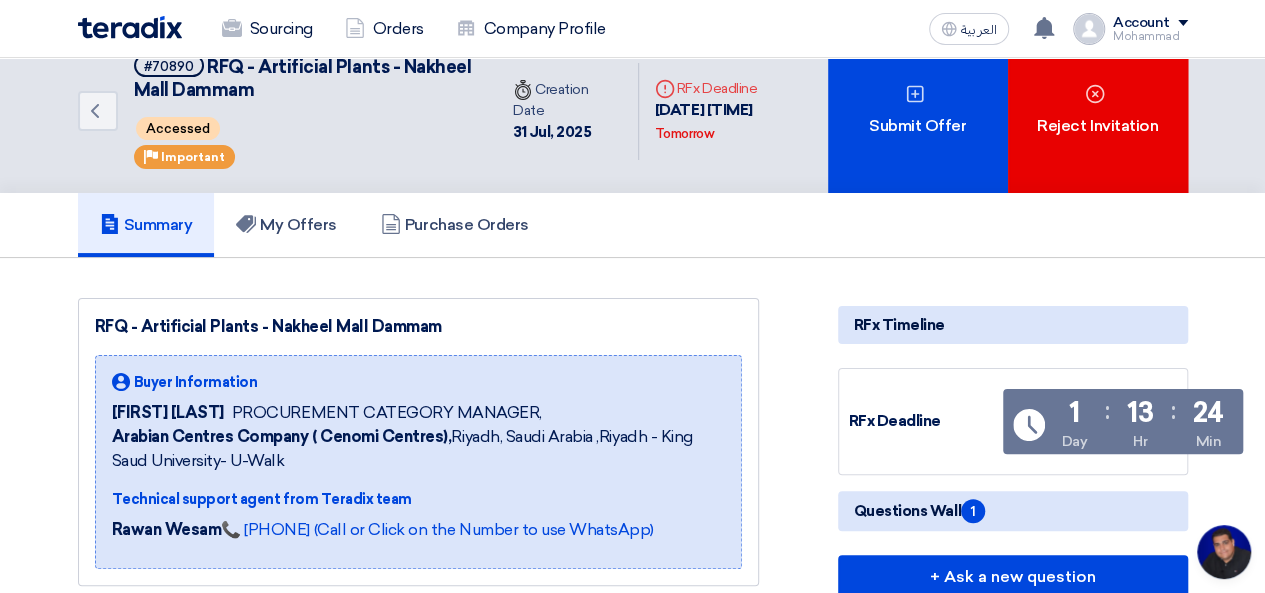 scroll, scrollTop: 0, scrollLeft: 0, axis: both 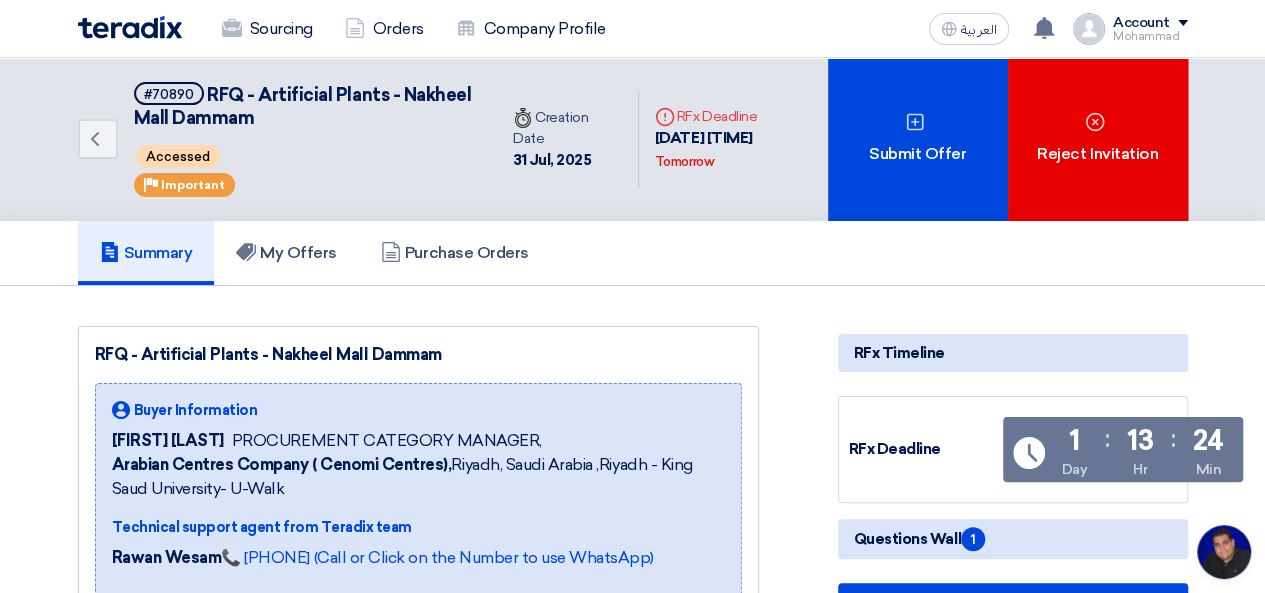 click on "RFQ - Artificial Plants - Nakheel Mall [CITY]
Buyer Information
[FIRST] [LAST]
PROCUREMENT CATEGORY MANAGER,
Arabian Centres Company ( Cenomi Centres),  [CITY], Saudi Arabia
,[CITY] - King Saud University- U-Walk
Technical support agent from Teradix team
Rawan Wesam 📞 [PHONE] (Call or Click on the Number to use WhatsApp)
Export Items Table
#" 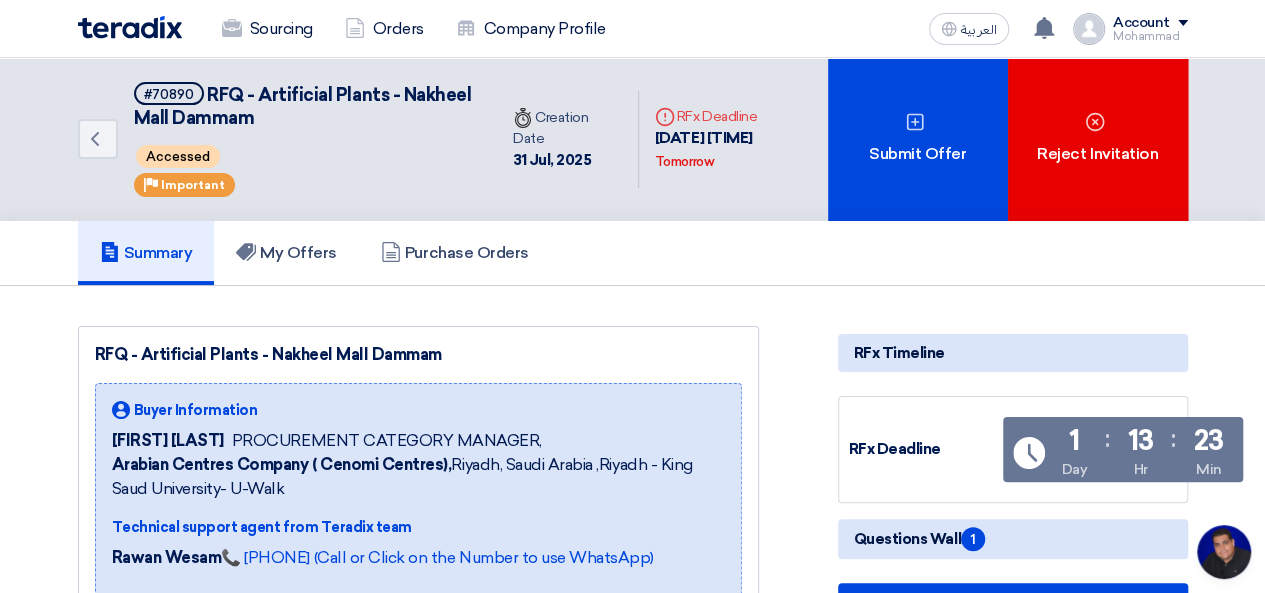 click on "RFQ - Artificial Plants - Nakheel Mall Dammam" 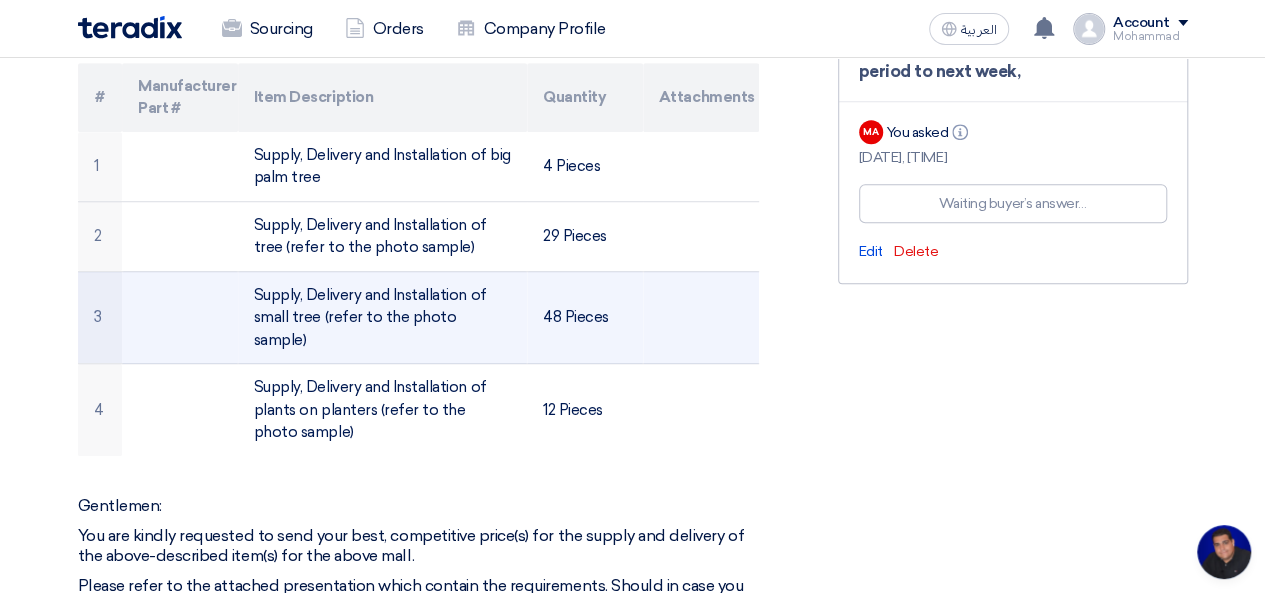 scroll, scrollTop: 600, scrollLeft: 0, axis: vertical 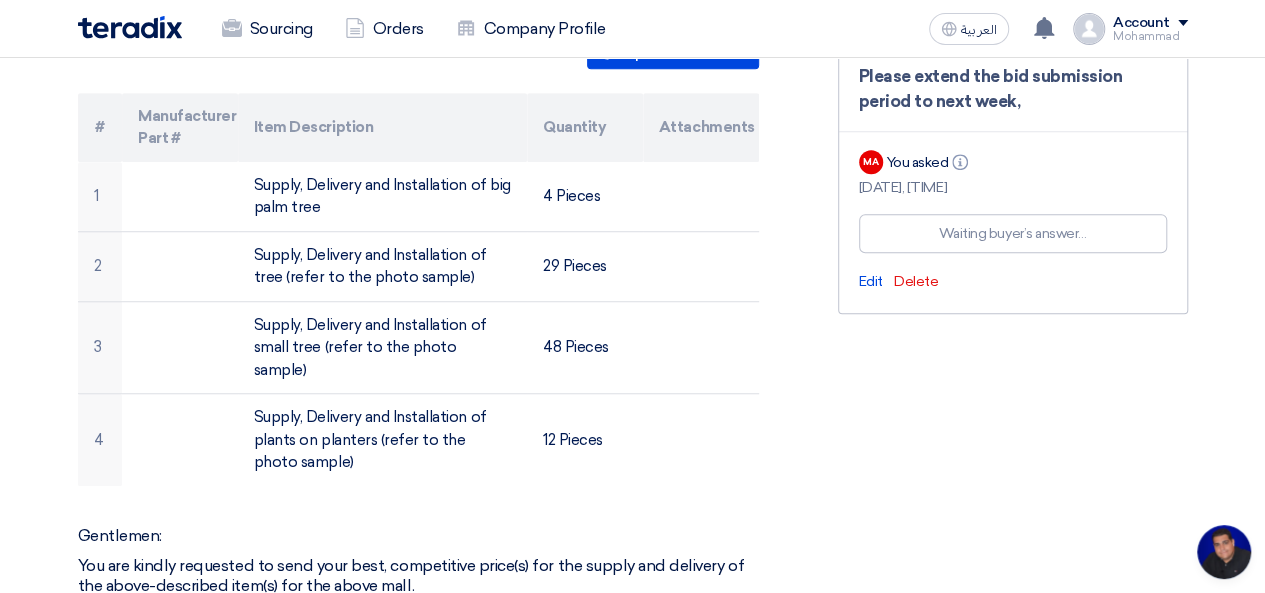 click on "RFx Timeline
RFx Deadline
Time Remaining
1
Day
:
13
Hr
:
23
Min
Questions Wall
1
+ Ask a new question
Please extend the bid submission period to next week,
MA
You asked
Info
[DATE], [TIME]
Waiting buyer’s answer…" 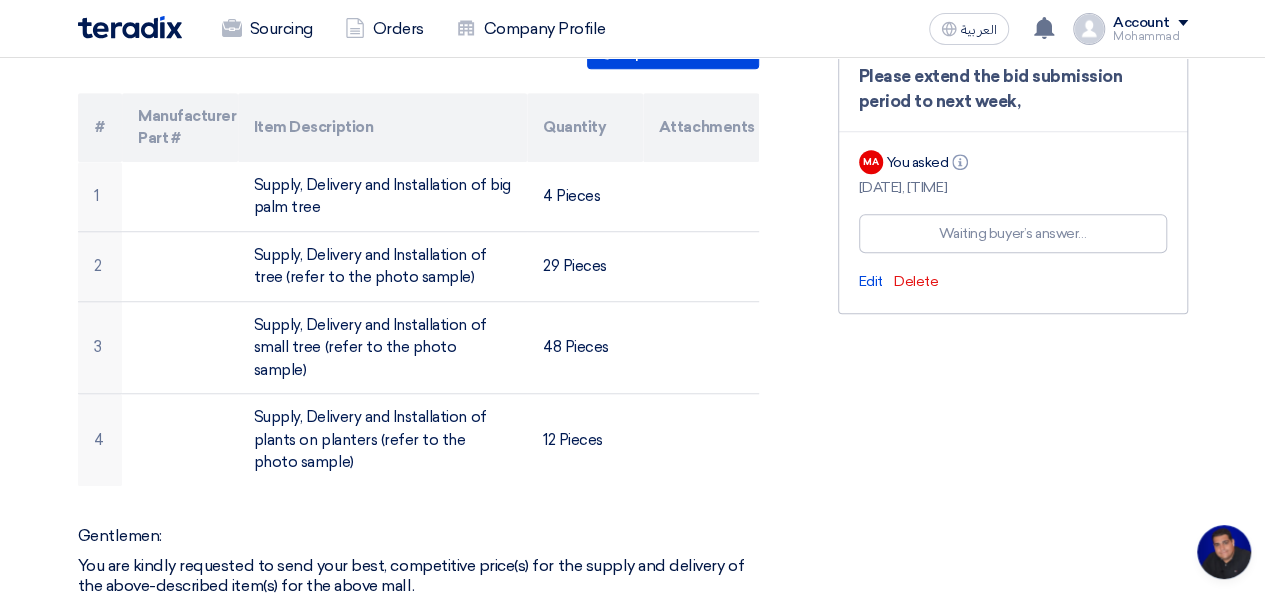 click on "RFQ - Artificial Plants - Nakheel Mall [CITY]
Buyer Information
[FIRST] [LAST]
PROCUREMENT CATEGORY MANAGER,
Arabian Centres Company ( Cenomi Centres),  [CITY], Saudi Arabia
,[CITY] - King Saud University- U-Walk
Technical support agent from Teradix team
Rawan Wesam 📞 [PHONE] (Call or Click on the Number to use WhatsApp)
Export Items Table
#" 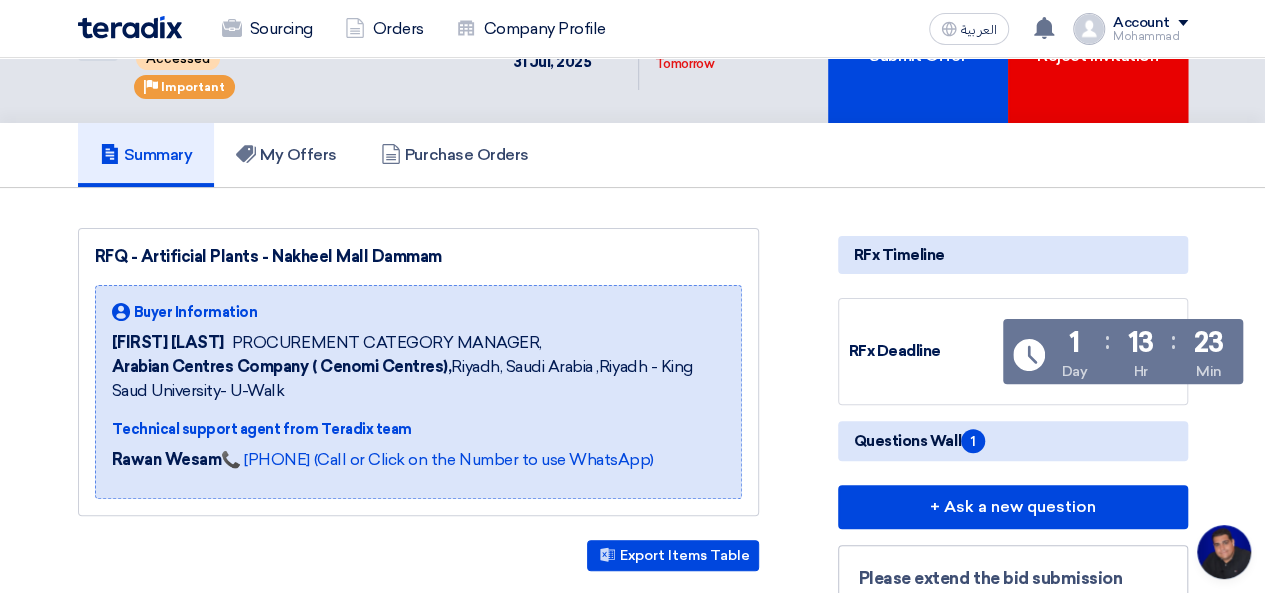 scroll, scrollTop: 0, scrollLeft: 0, axis: both 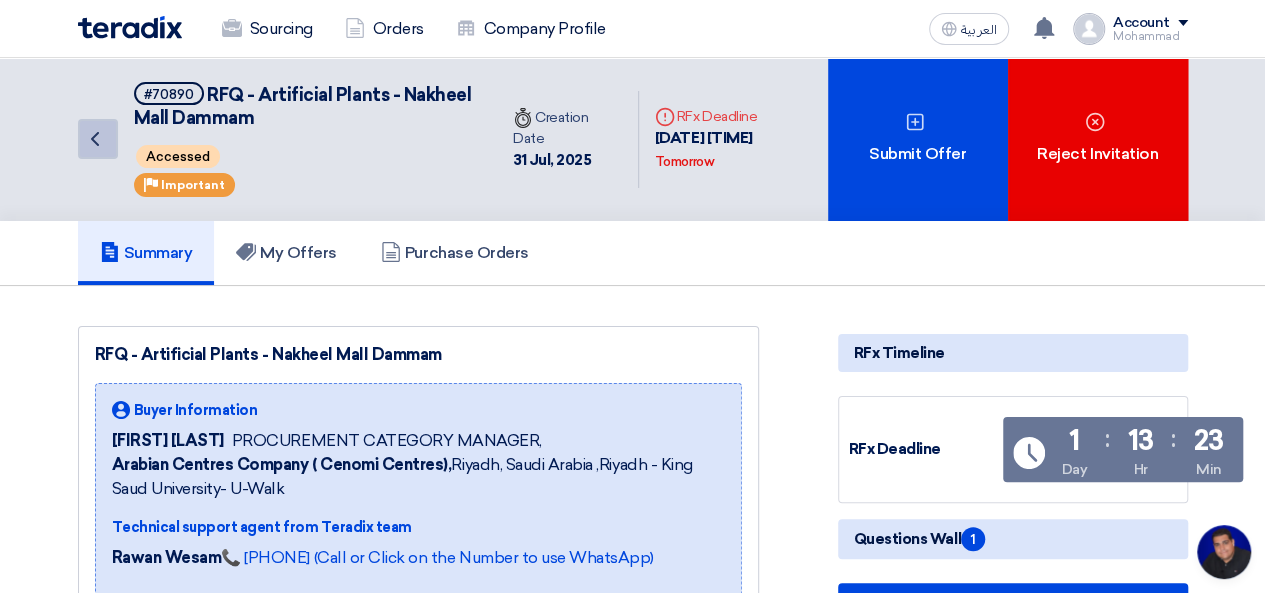 click on "Back" 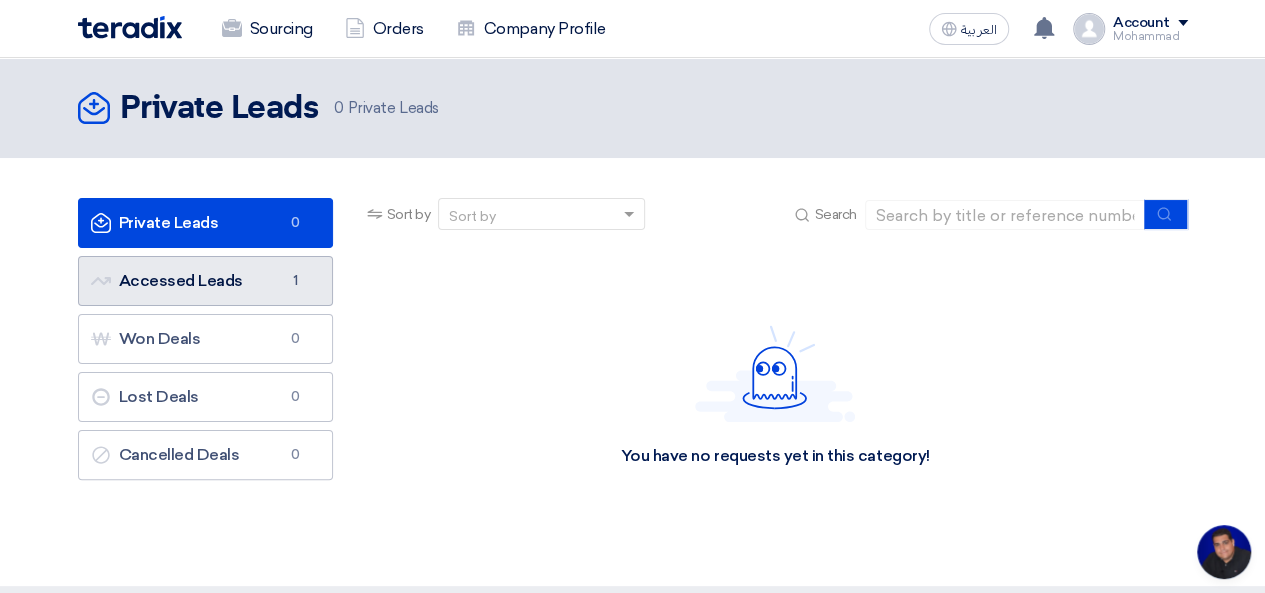 click on "Accessed Leads
Accessed Leads
1" 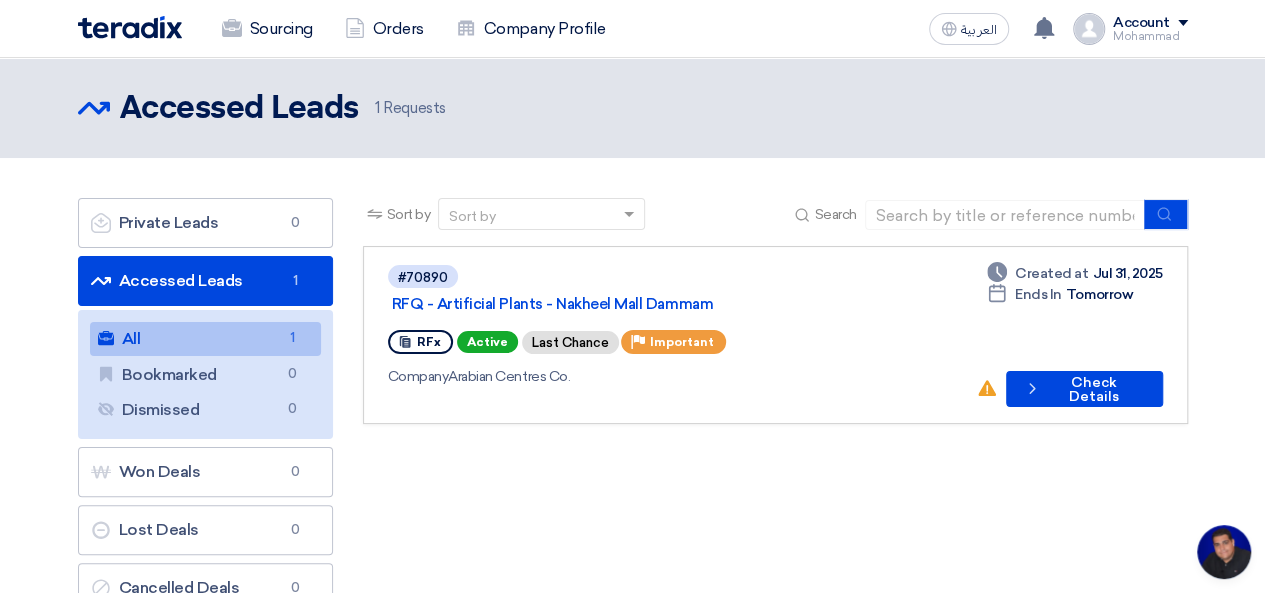 click on "Account" 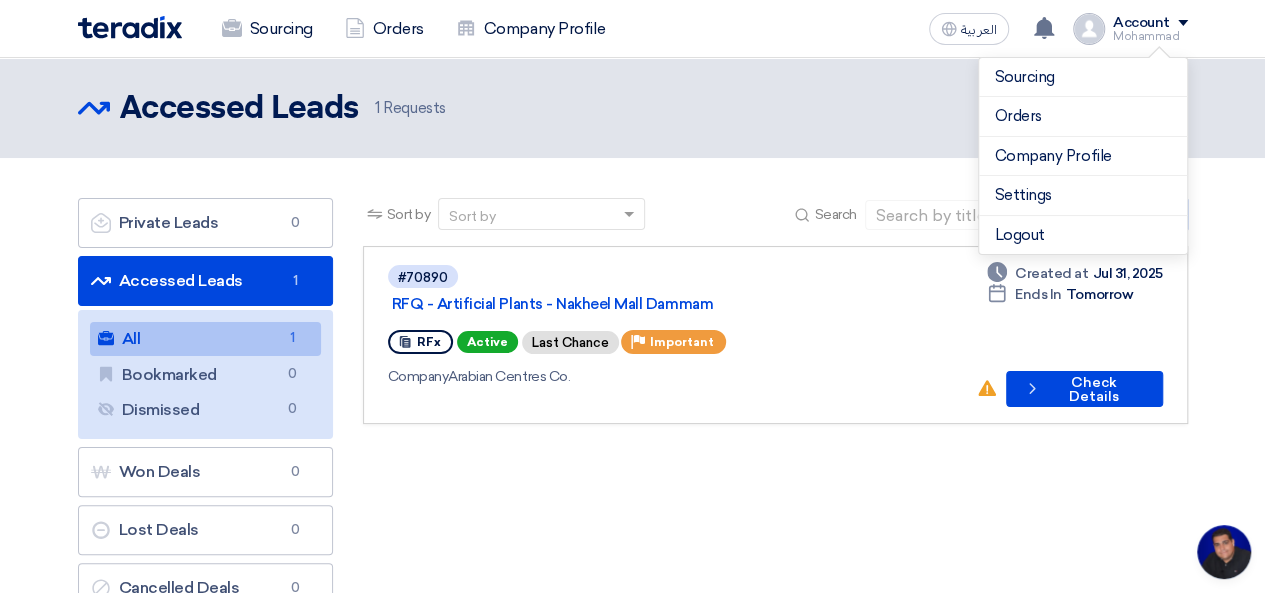 drag, startPoint x: 1018, startPoint y: 227, endPoint x: 597, endPoint y: -3, distance: 479.73013 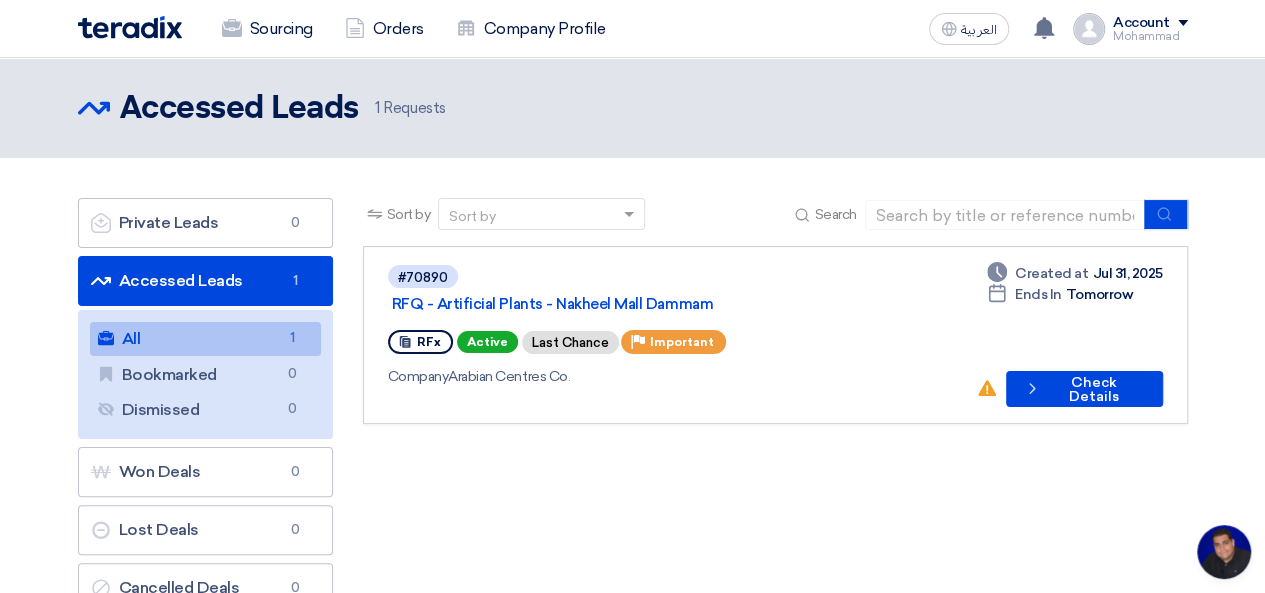 click on "Sourcing
Orders
Company Profile
العربية
ع
Your notification list is empty
Account
[FIRST]
Sourcing" 